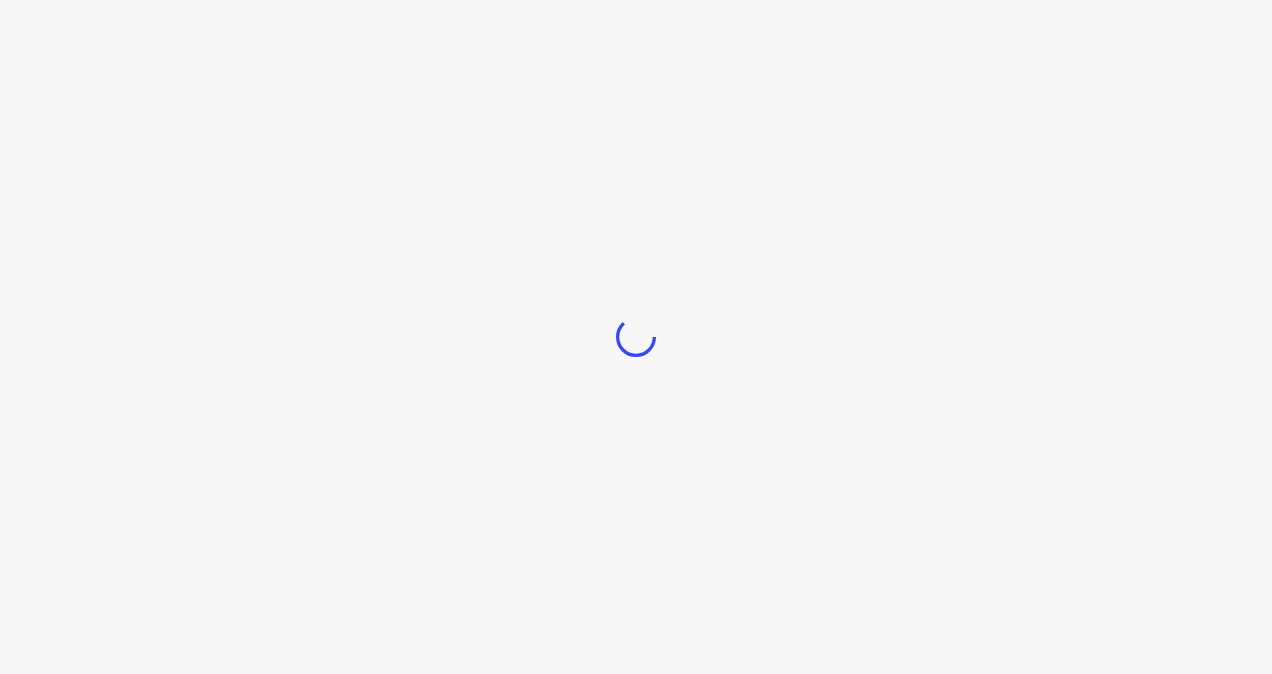 scroll, scrollTop: 0, scrollLeft: 0, axis: both 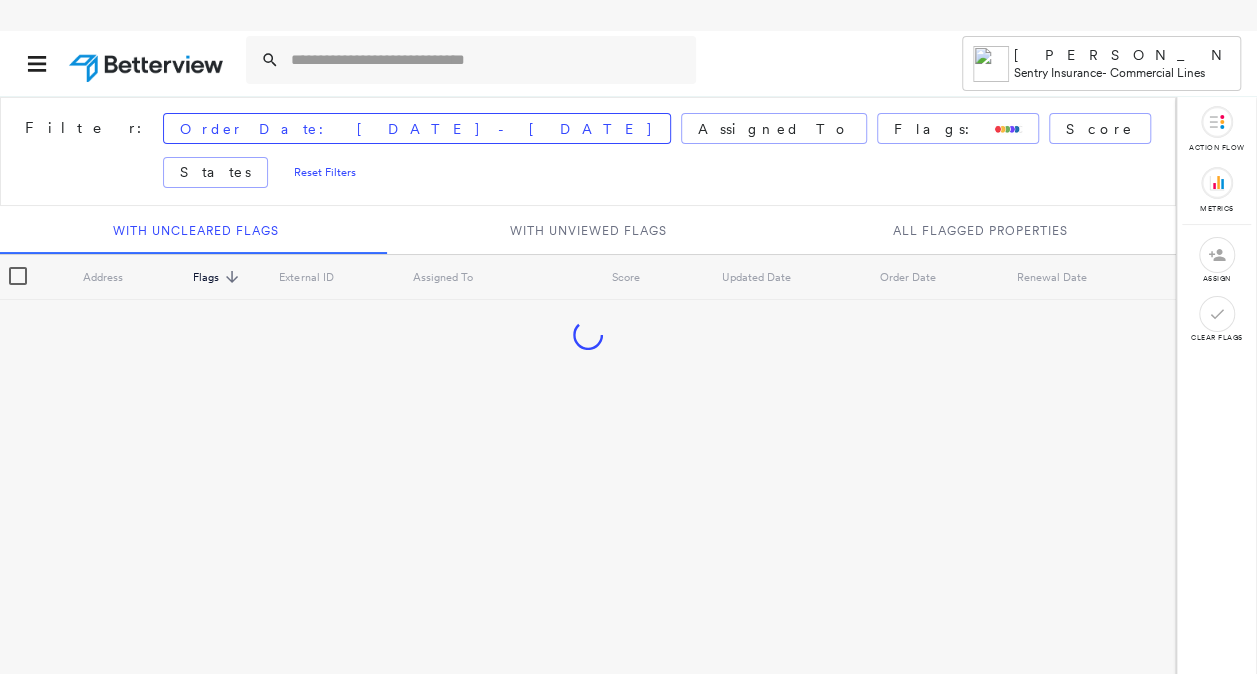 click at bounding box center [487, 60] 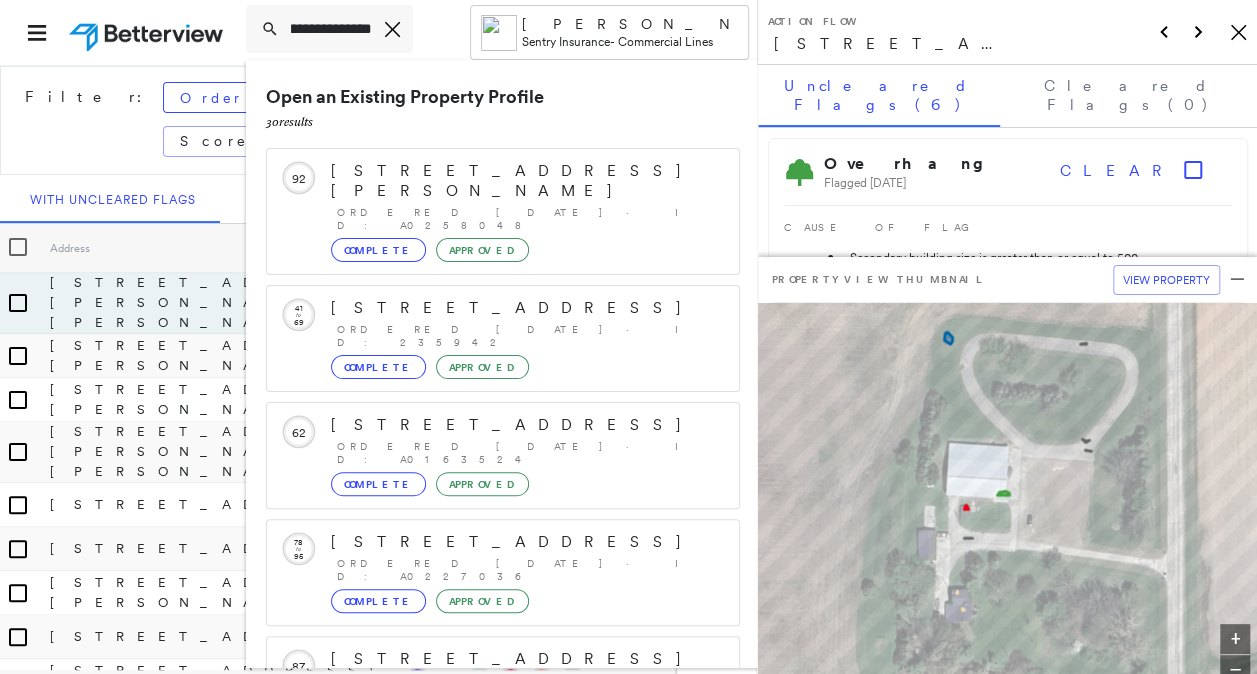 scroll, scrollTop: 0, scrollLeft: 54, axis: horizontal 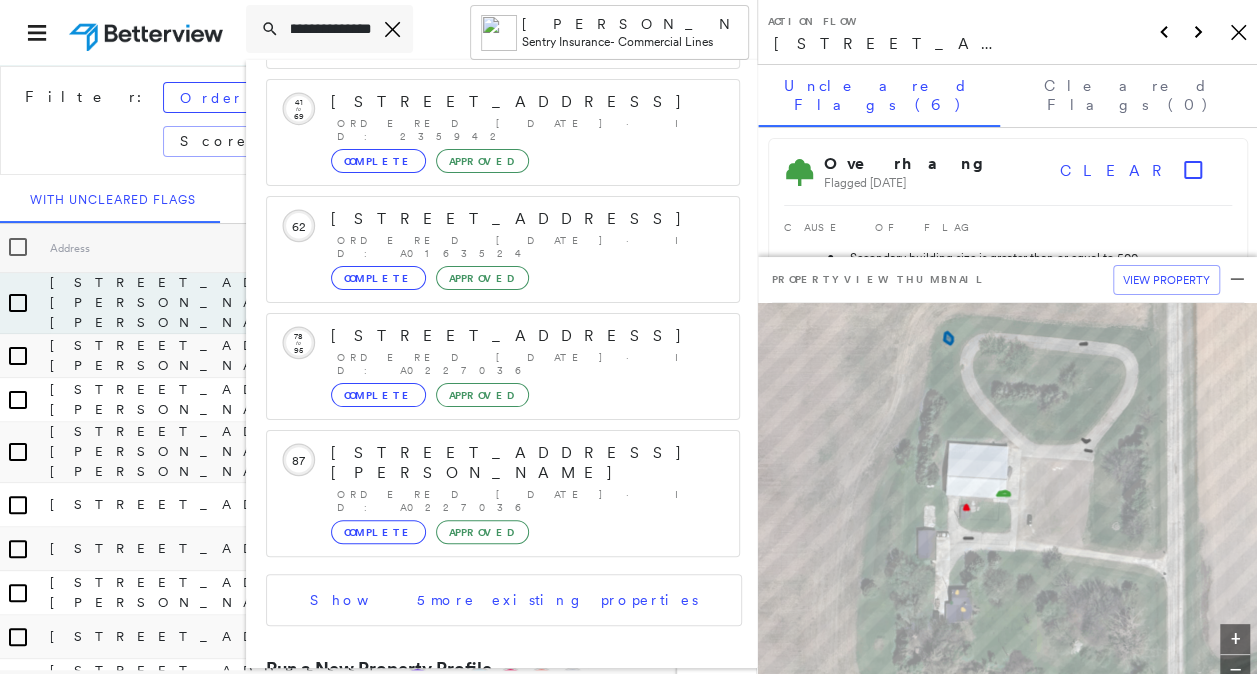 type on "**********" 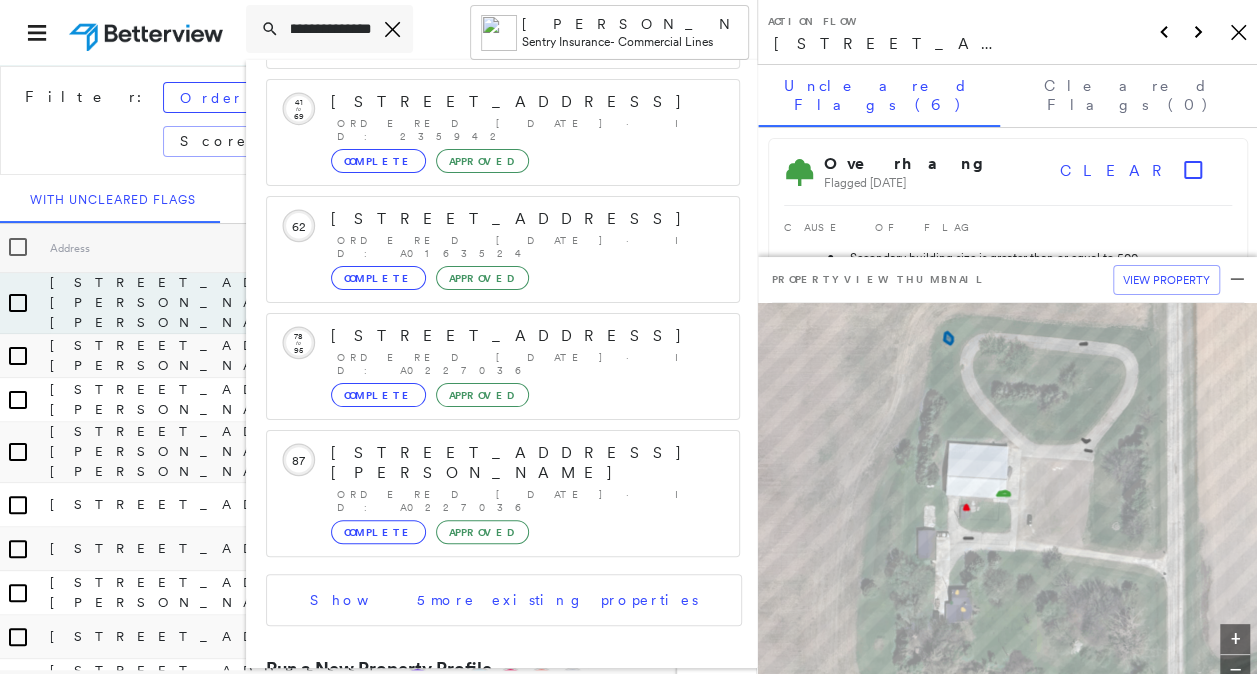 click on "[STREET_ADDRESS]" at bounding box center [491, 738] 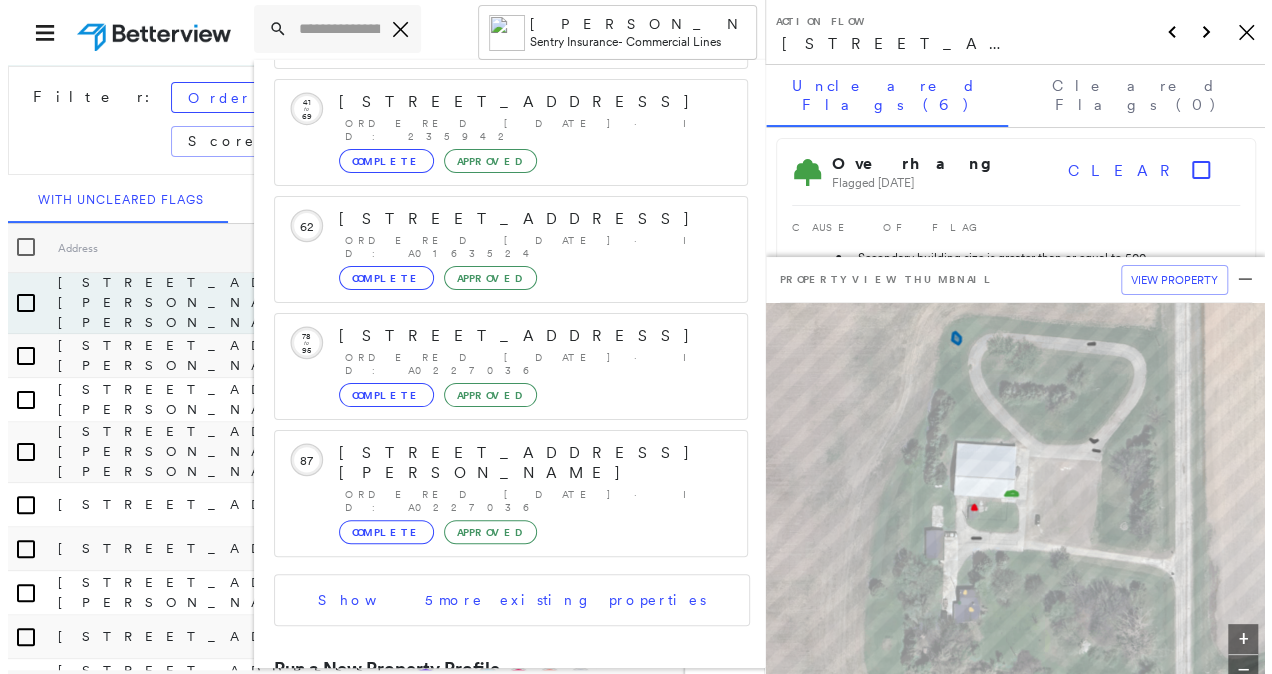 scroll, scrollTop: 0, scrollLeft: 0, axis: both 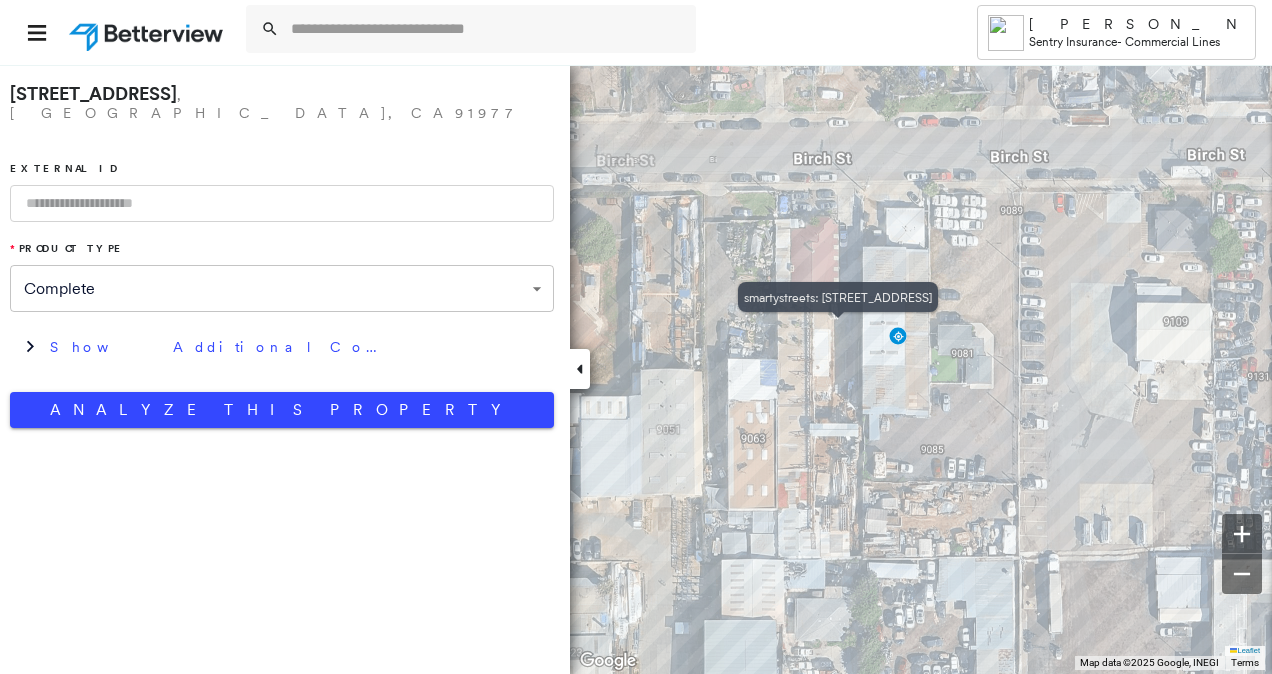 click 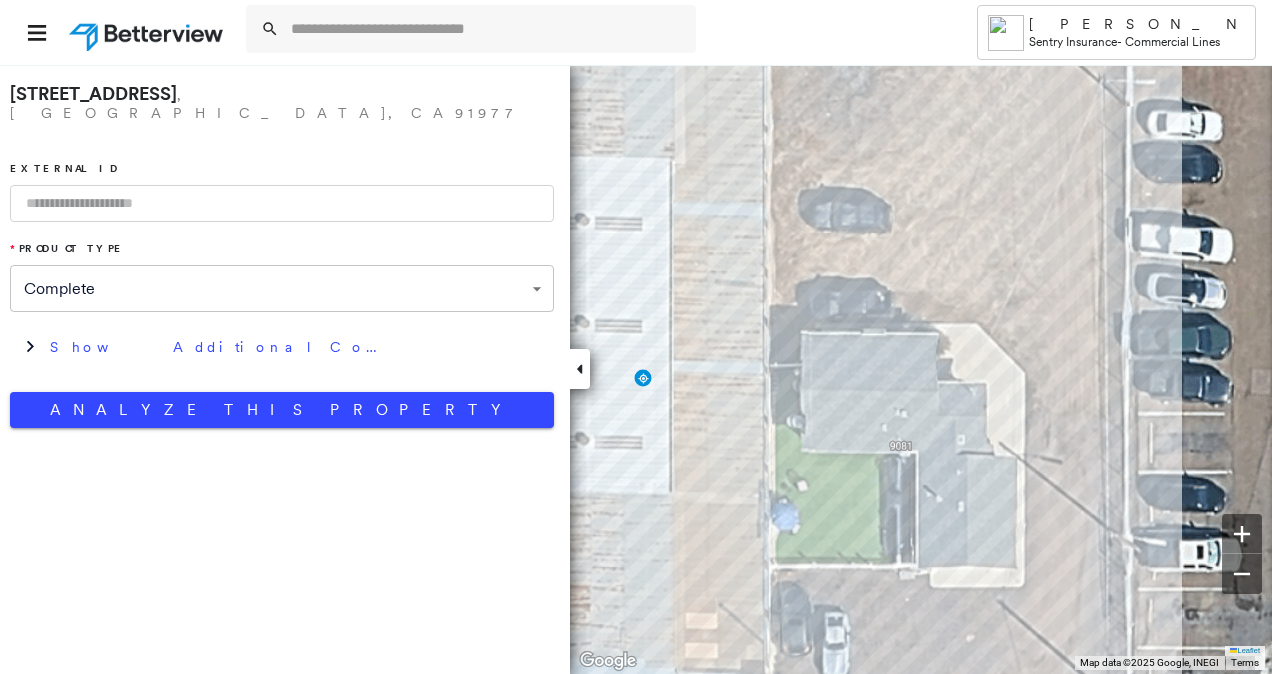 click on "**********" at bounding box center [636, 337] 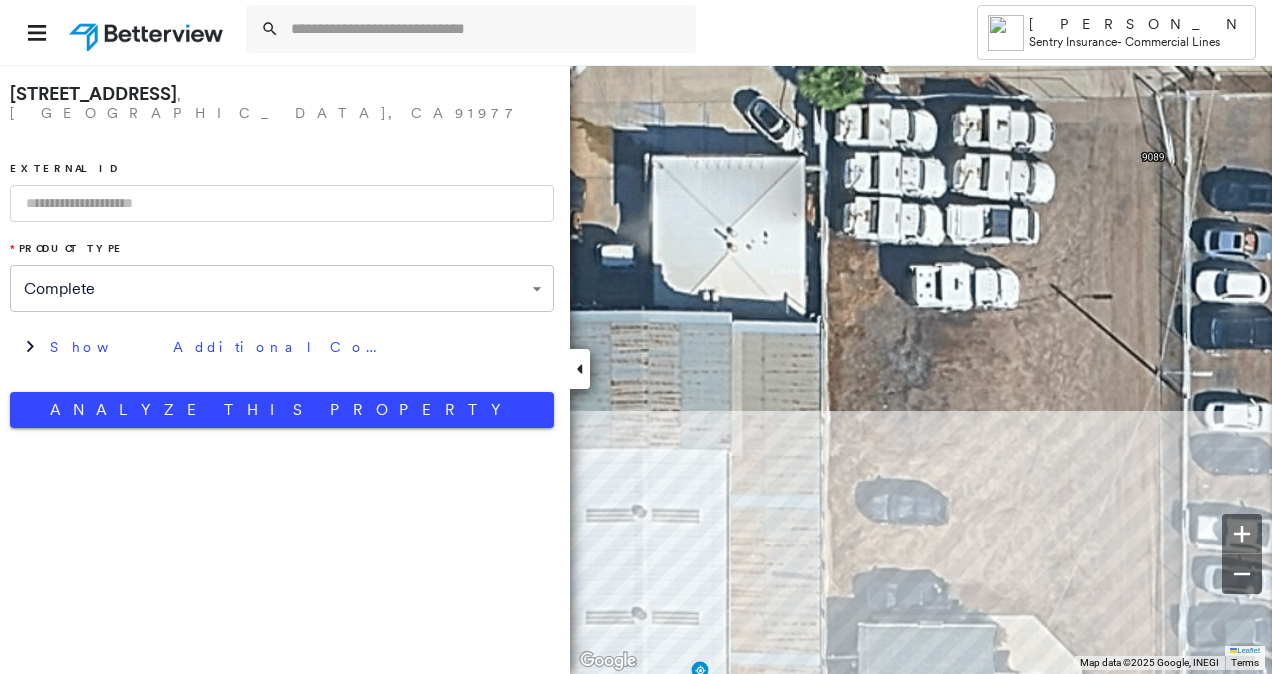 click on "**********" at bounding box center [636, 337] 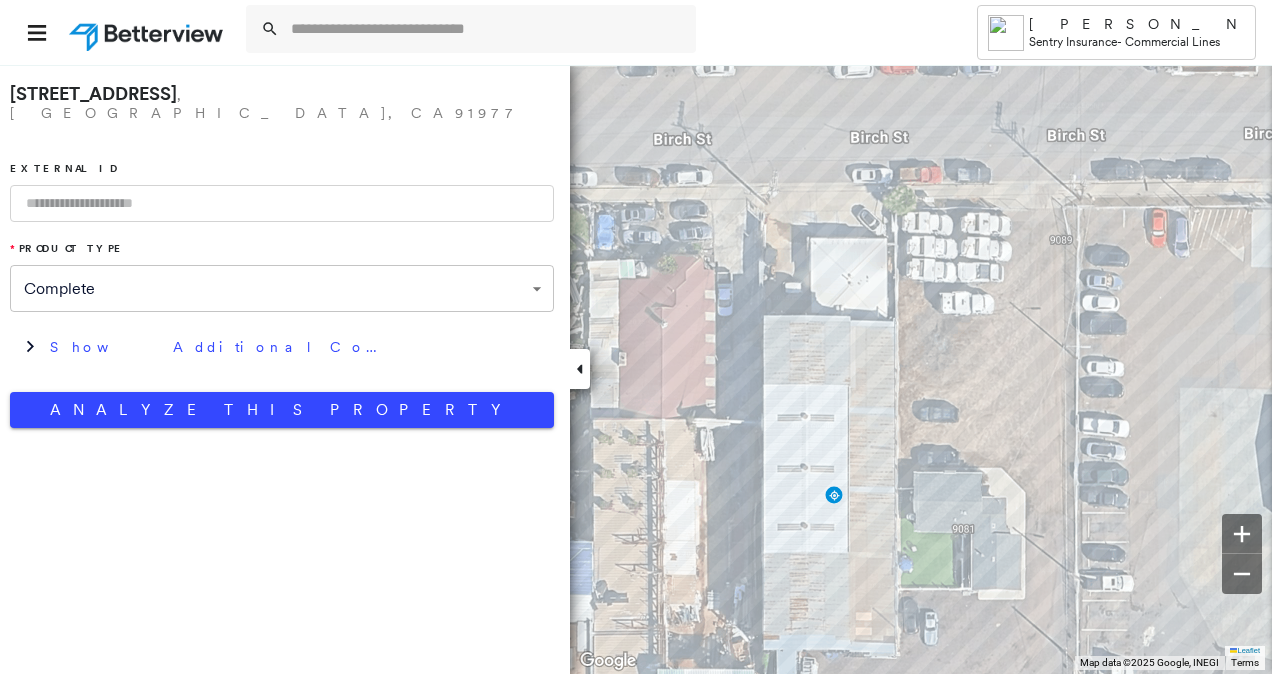 click on "**********" at bounding box center [636, 337] 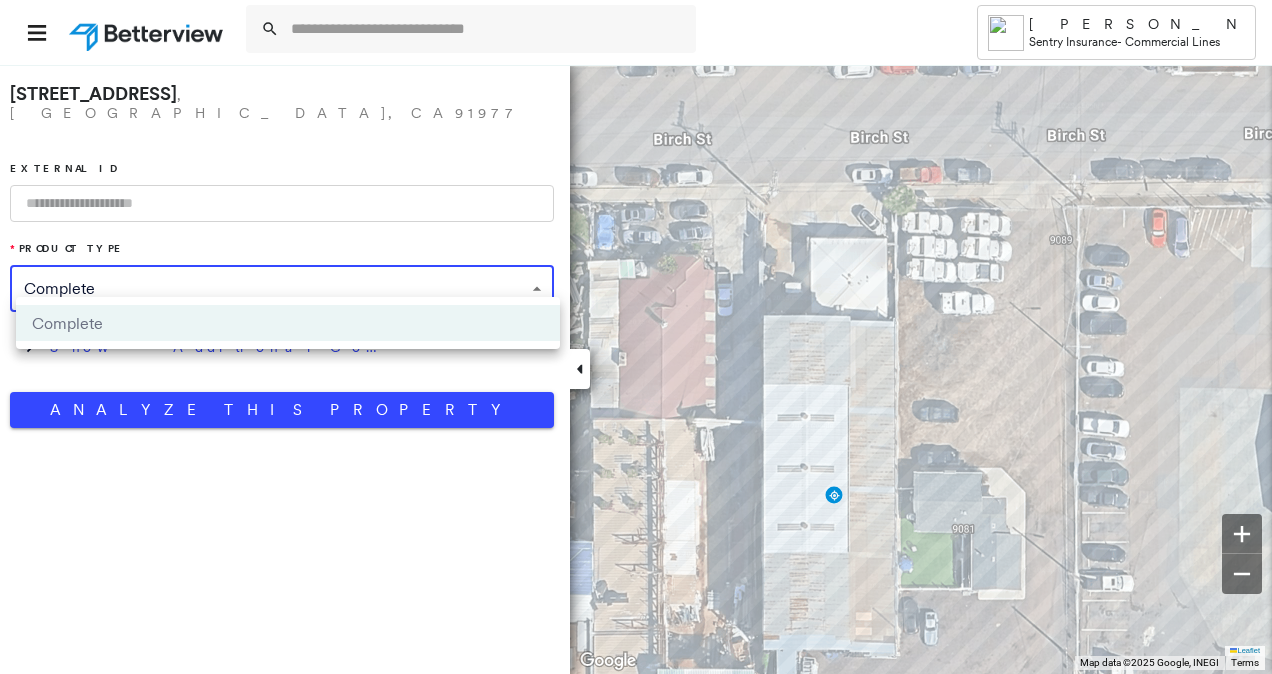 click at bounding box center (636, 337) 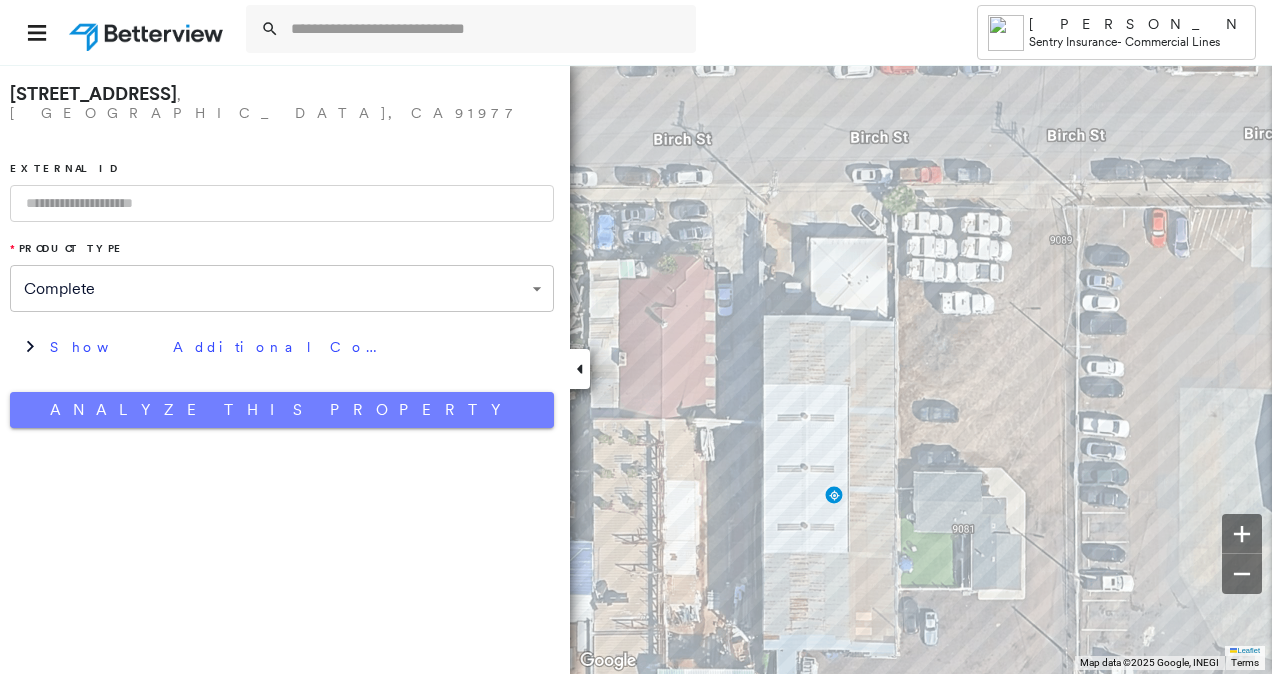 click on "Analyze This Property" at bounding box center (282, 410) 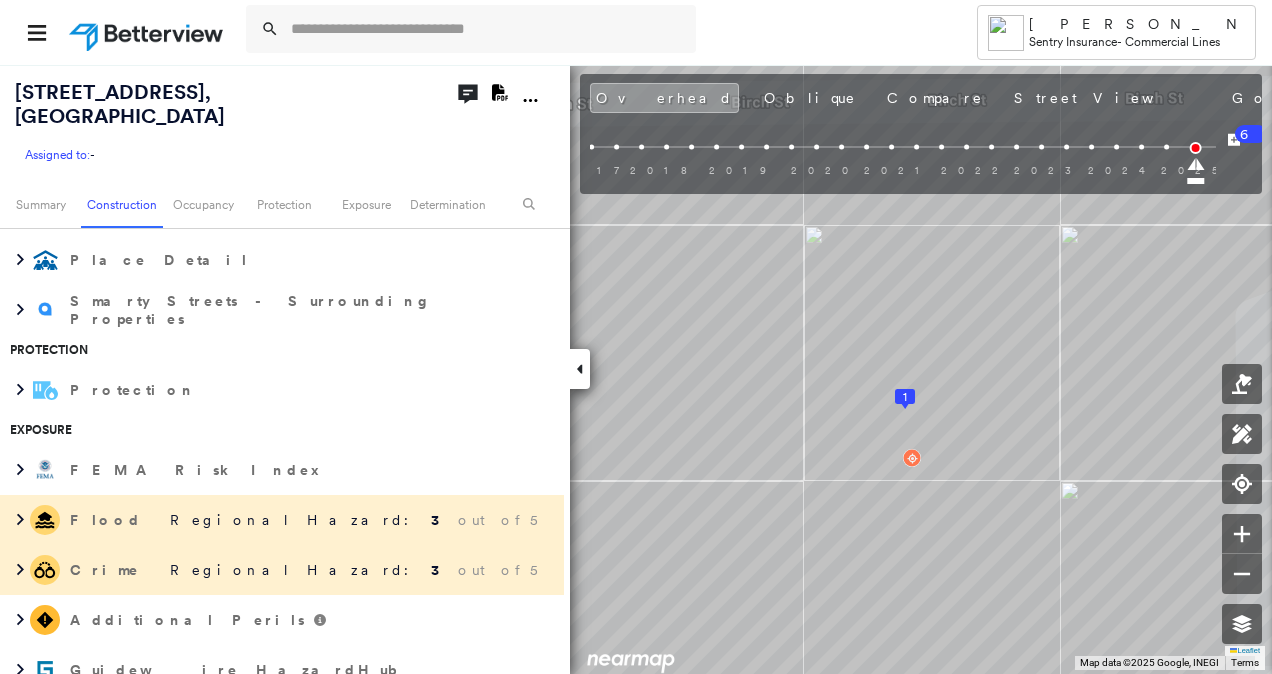scroll, scrollTop: 1000, scrollLeft: 0, axis: vertical 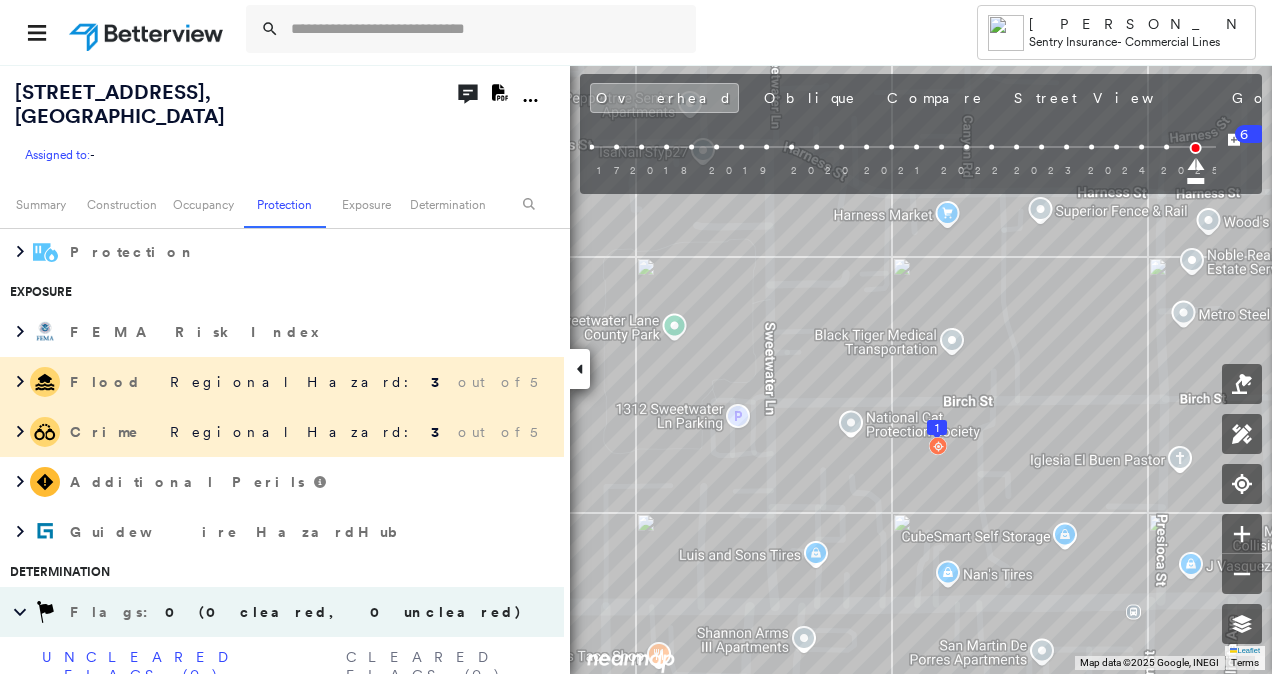 click on "Regional Hazard: 3   out of  5" at bounding box center [352, 432] 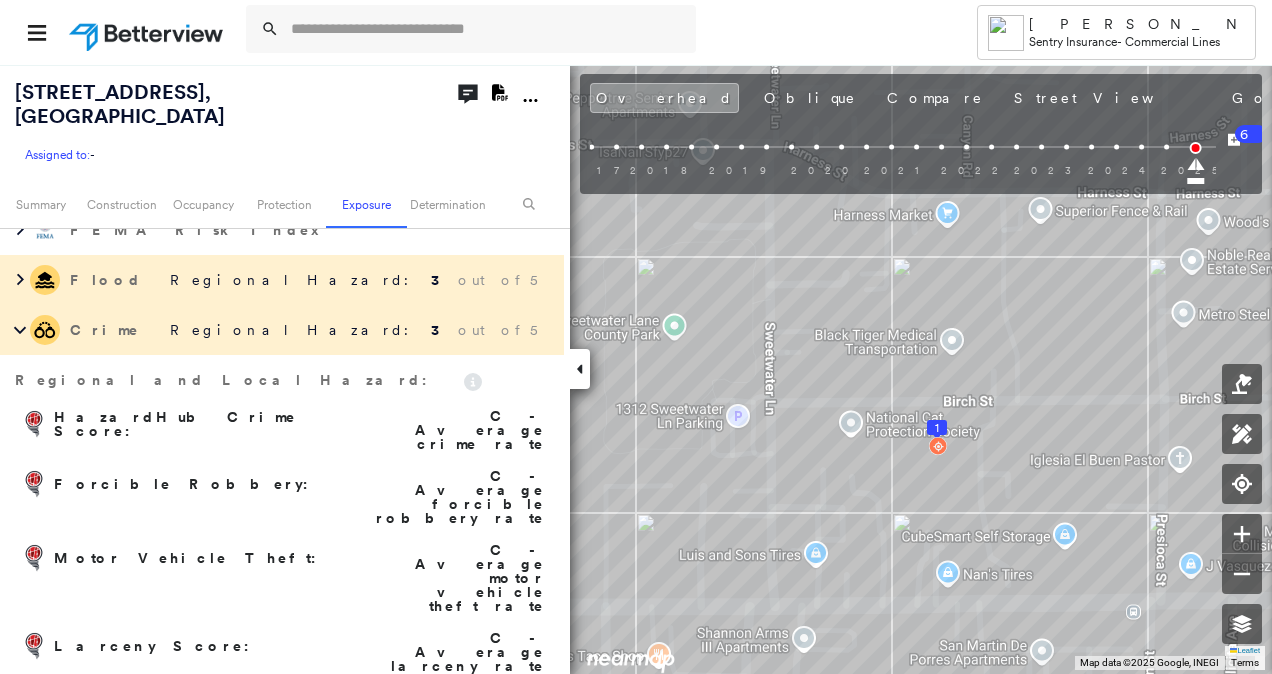 scroll, scrollTop: 1100, scrollLeft: 0, axis: vertical 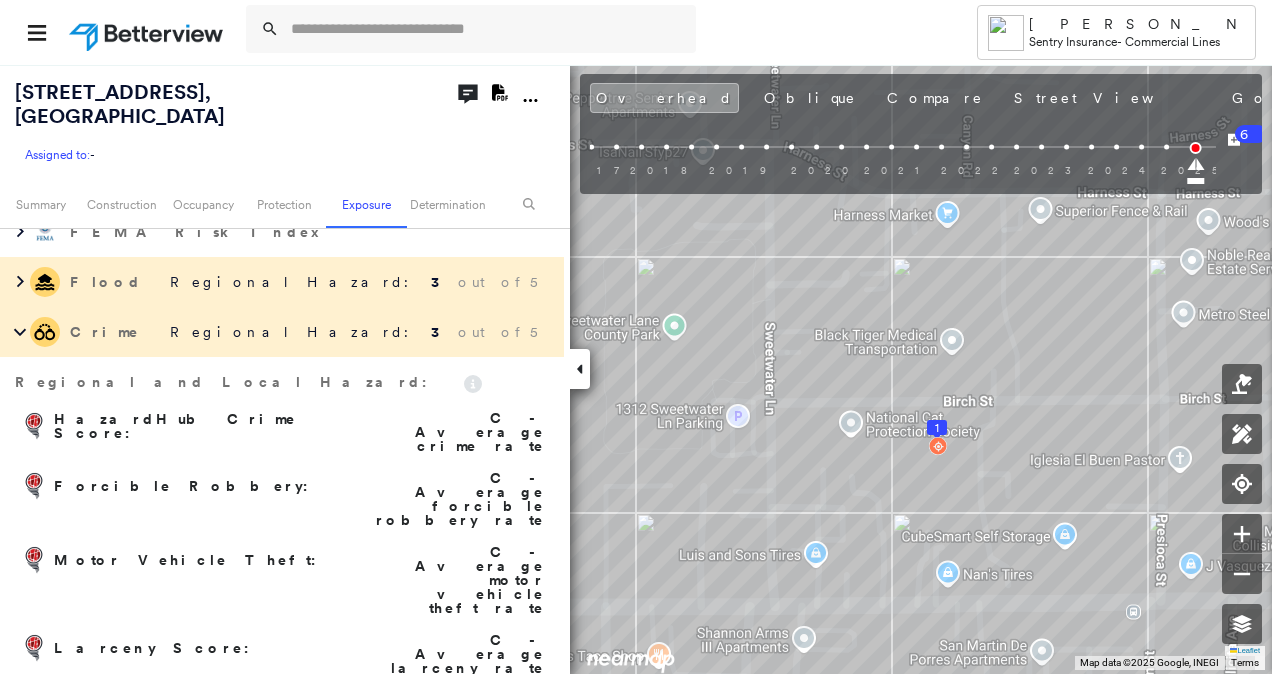 click on "Flood Regional Hazard: 3   out of  5" at bounding box center [282, 282] 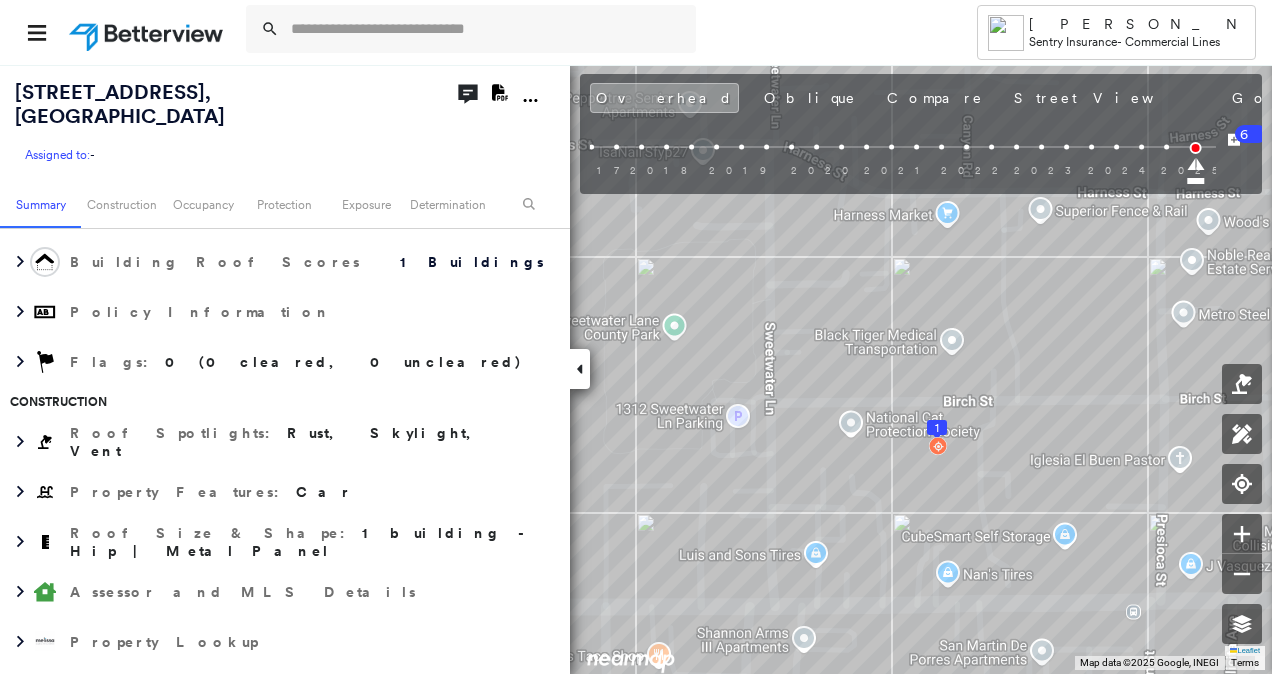 scroll, scrollTop: 0, scrollLeft: 0, axis: both 